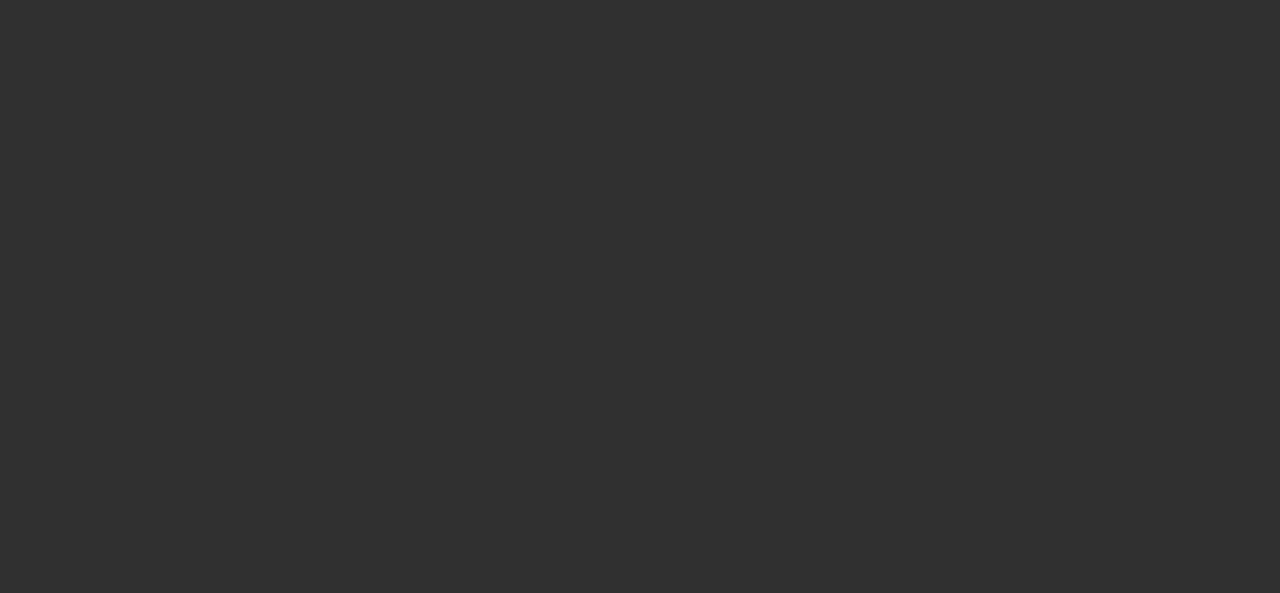 scroll, scrollTop: 0, scrollLeft: 0, axis: both 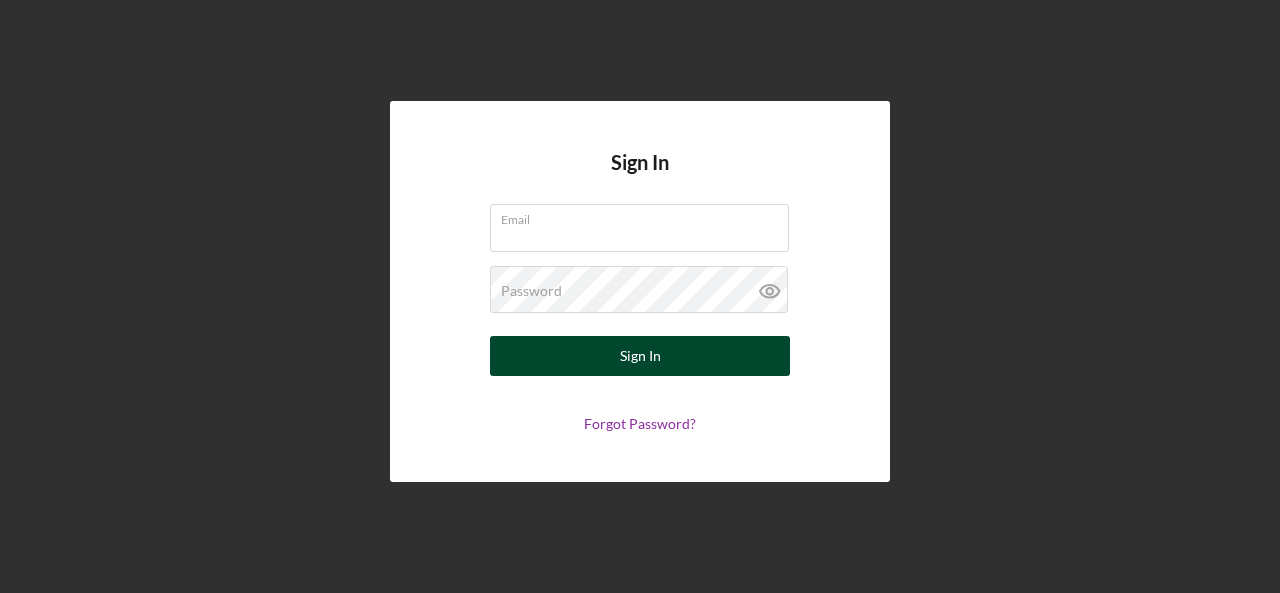 type on "[EMAIL]" 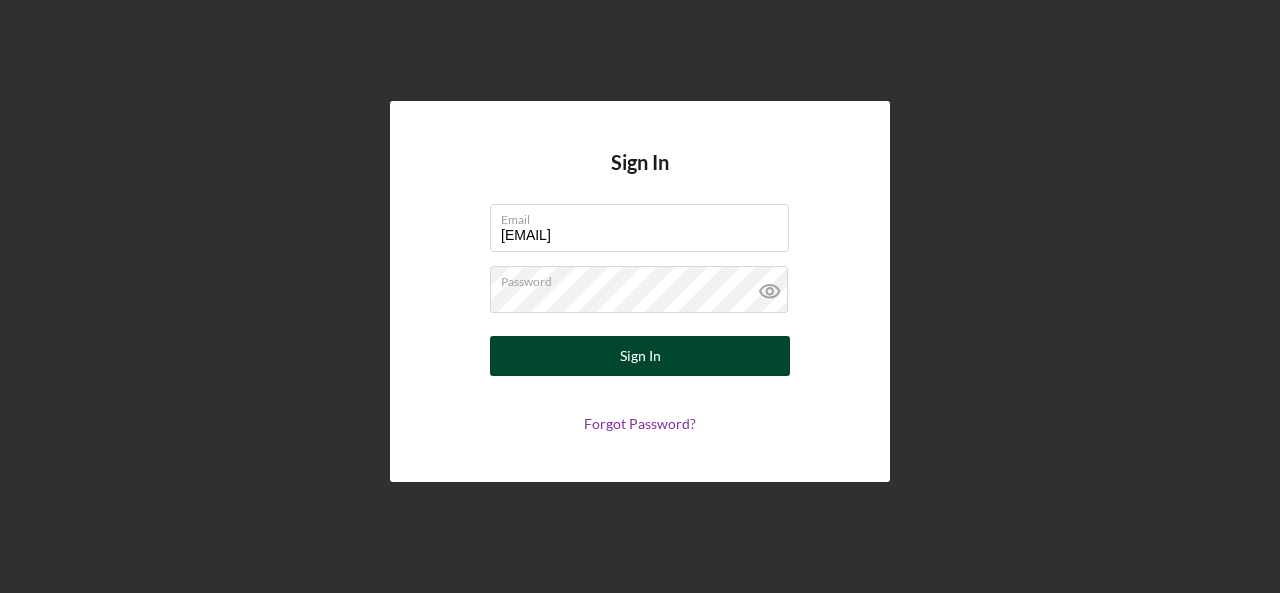 click on "Sign In" at bounding box center [640, 356] 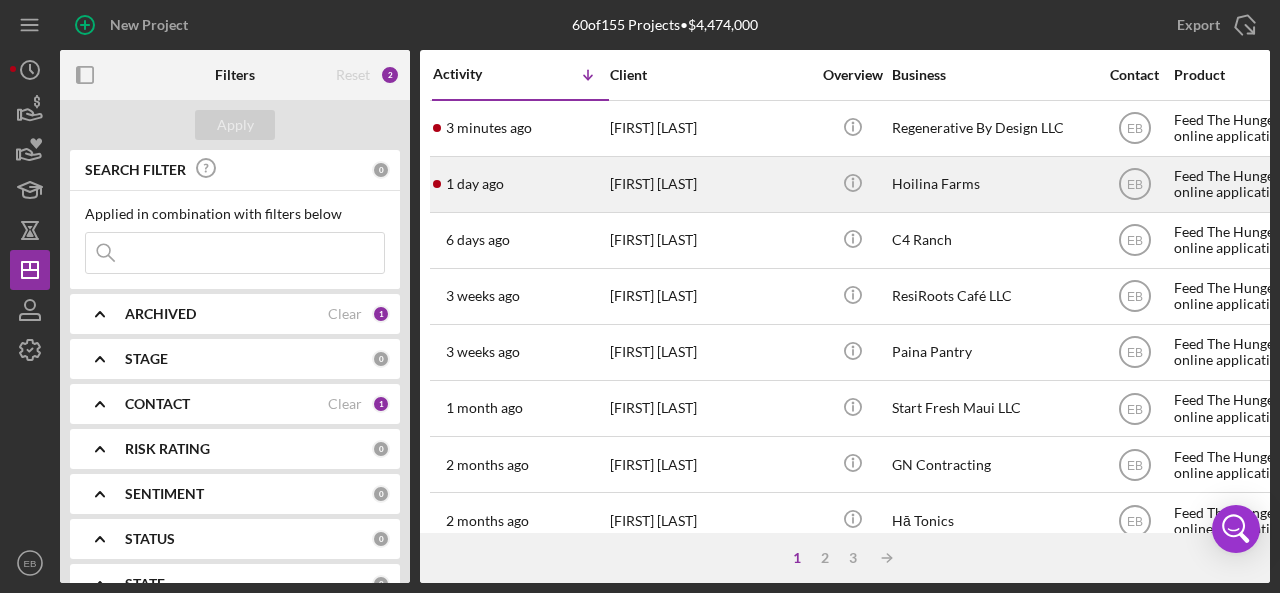 click on "[FIRST] [LAST]" at bounding box center (710, 184) 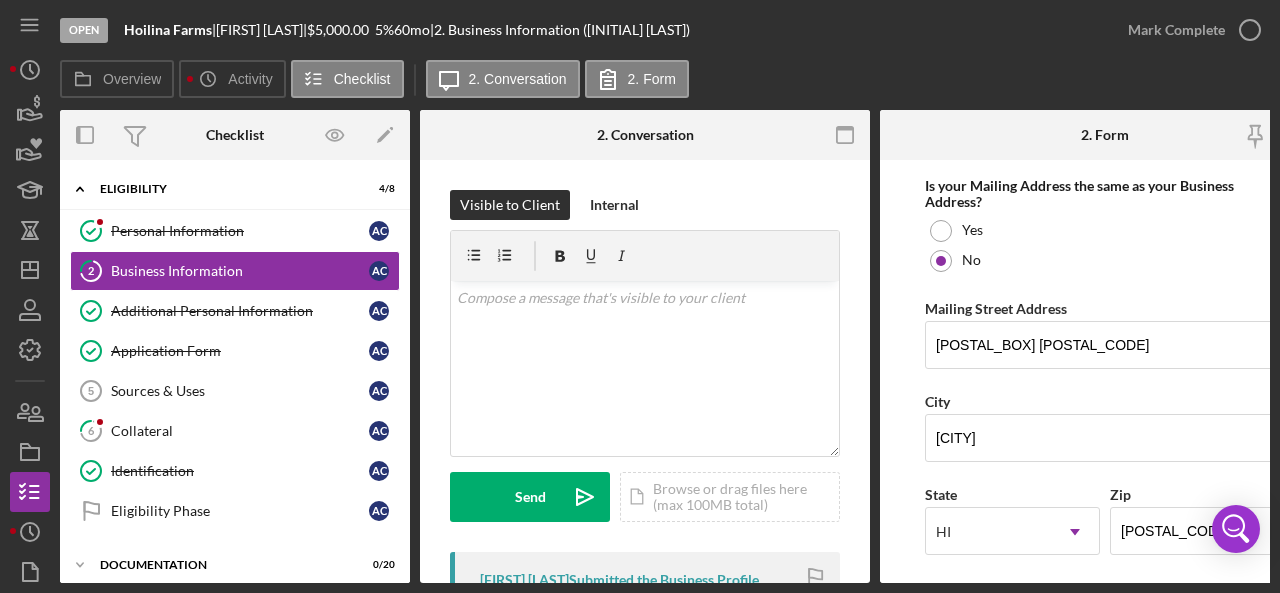 scroll, scrollTop: 1552, scrollLeft: 0, axis: vertical 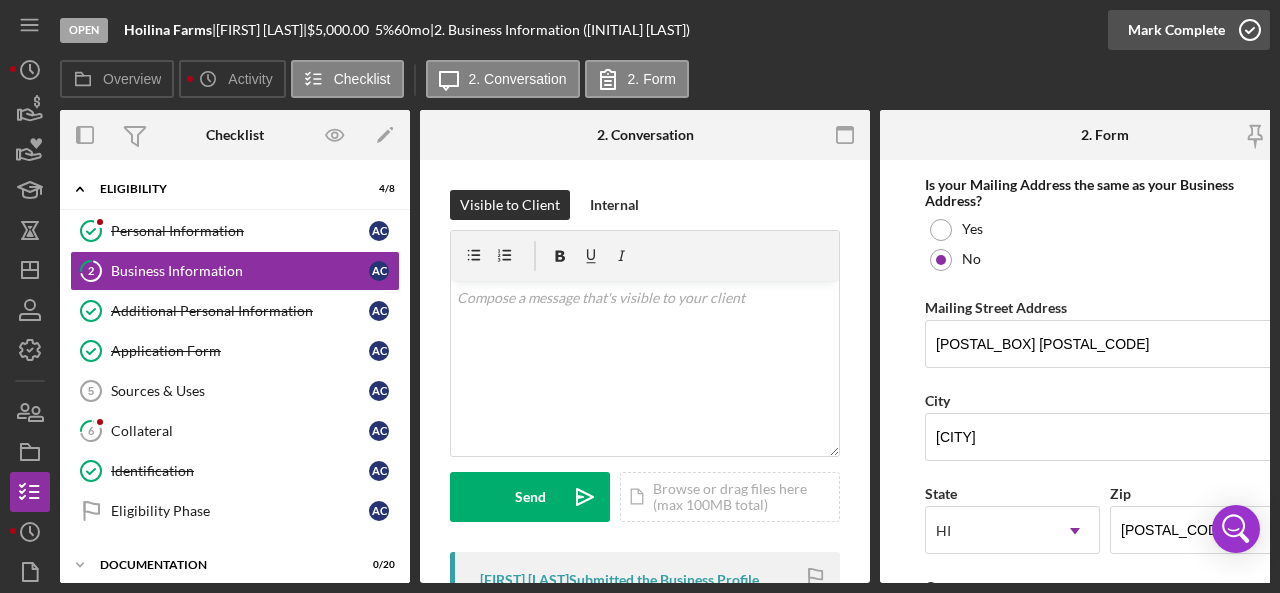 click 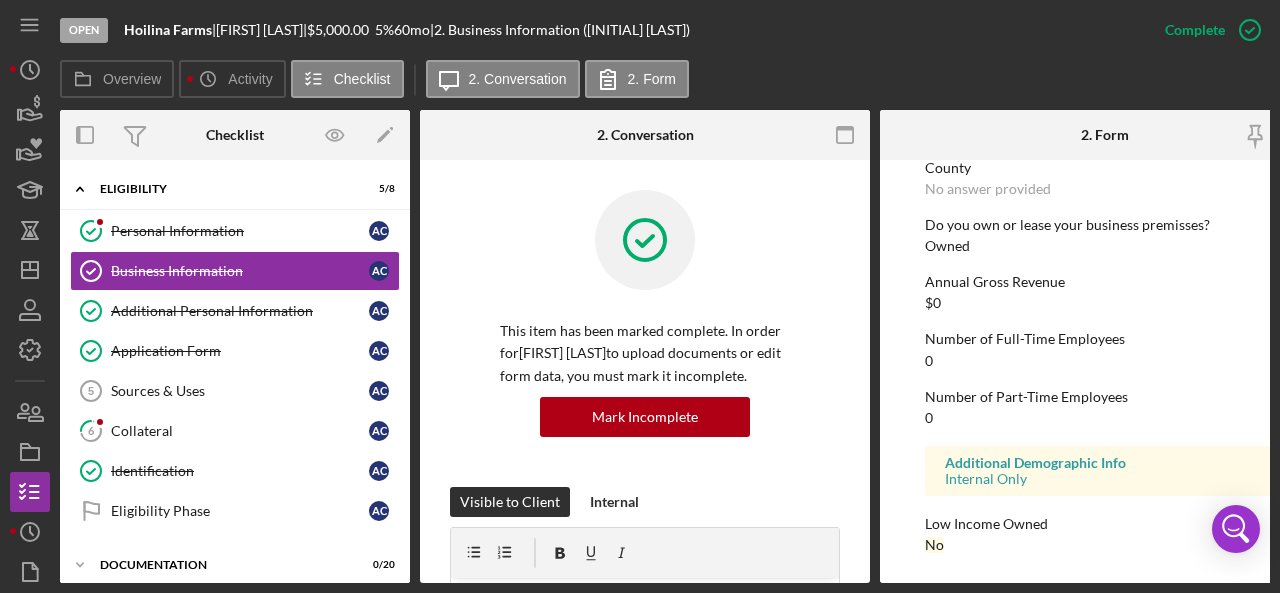 scroll, scrollTop: 962, scrollLeft: 0, axis: vertical 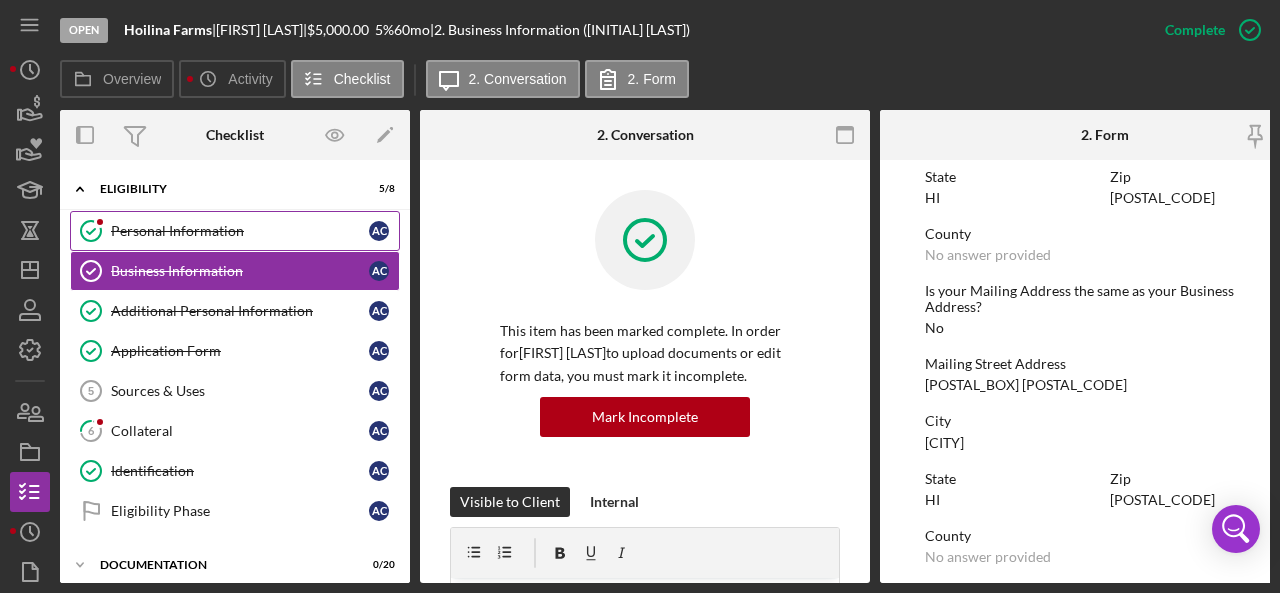 click on "Personal Information" at bounding box center [240, 231] 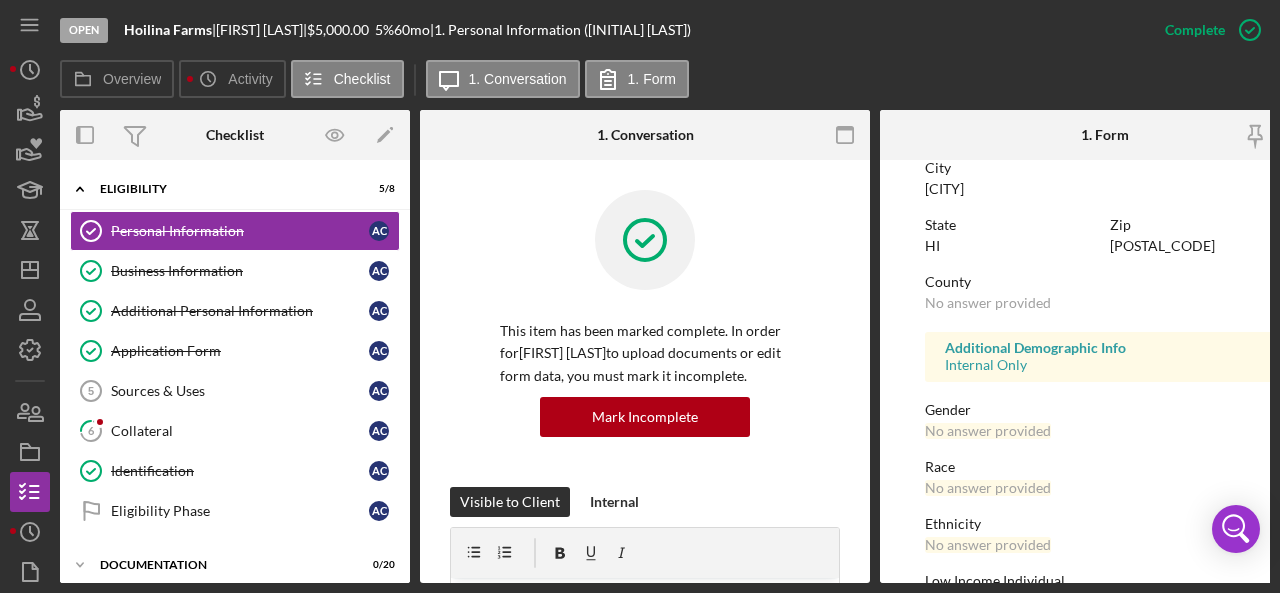 scroll, scrollTop: 516, scrollLeft: 0, axis: vertical 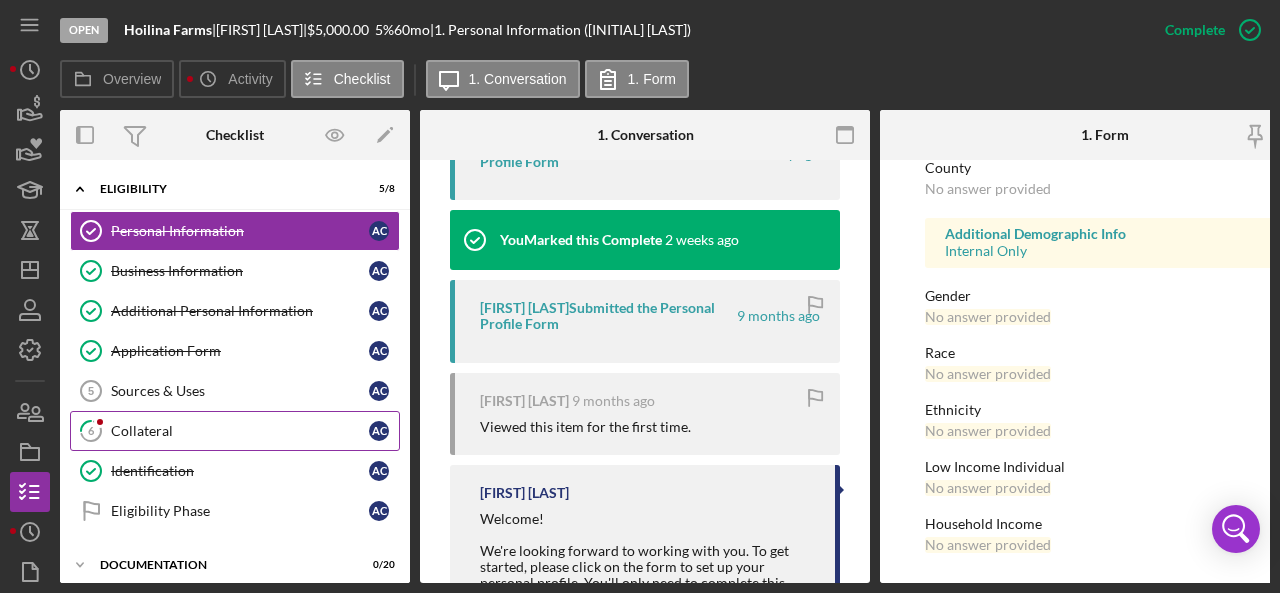 click on "Collateral" at bounding box center (240, 431) 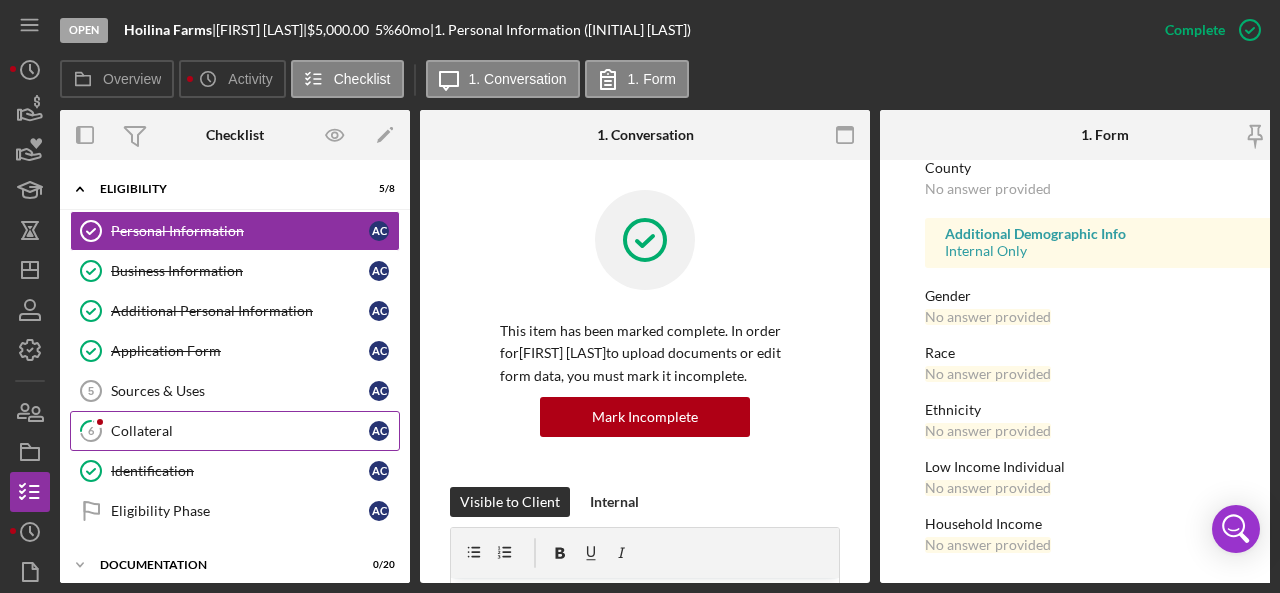 scroll, scrollTop: 0, scrollLeft: 0, axis: both 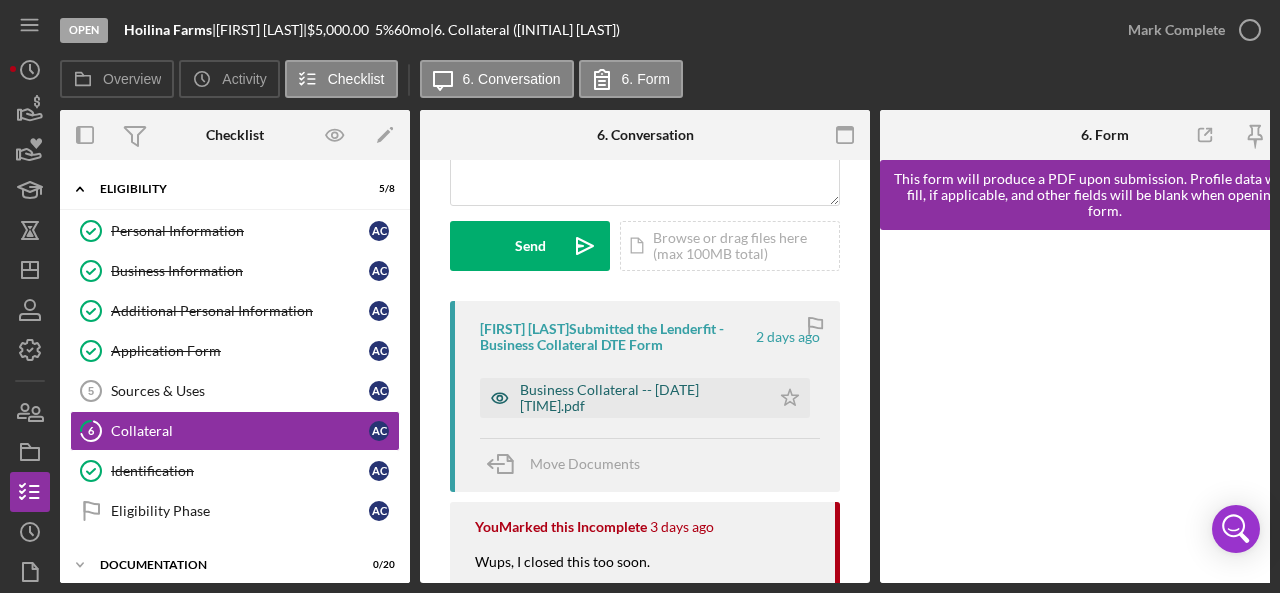 click on "Business Collateral -- [DATE] [TIME].pdf" at bounding box center (640, 398) 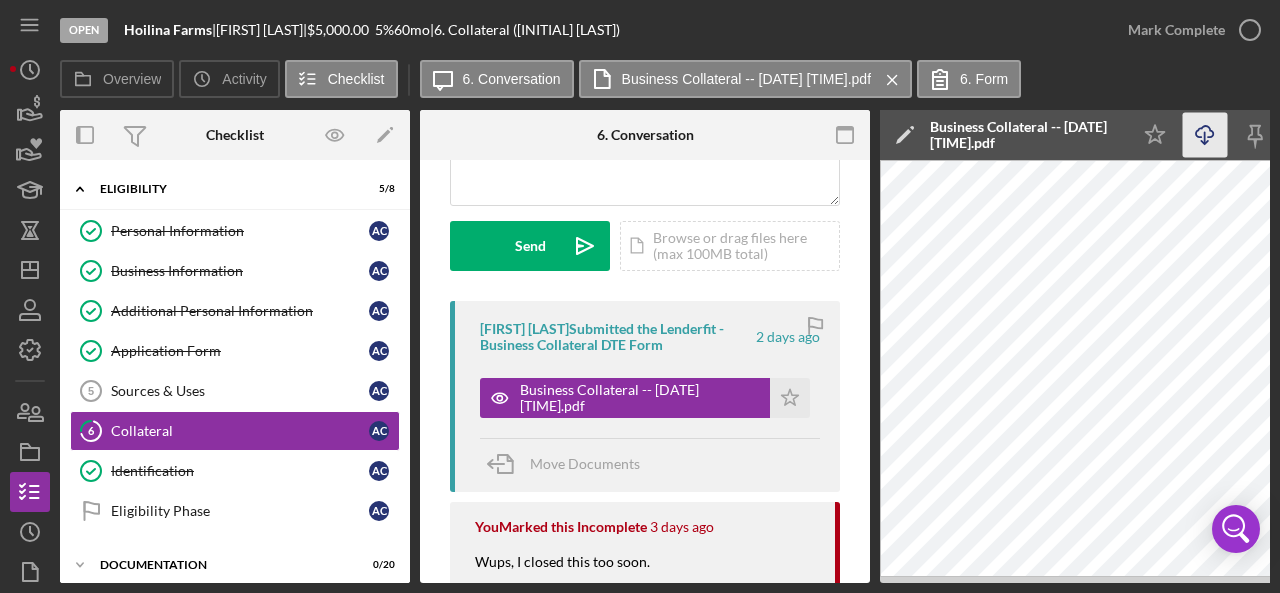 click on "Icon/Download" 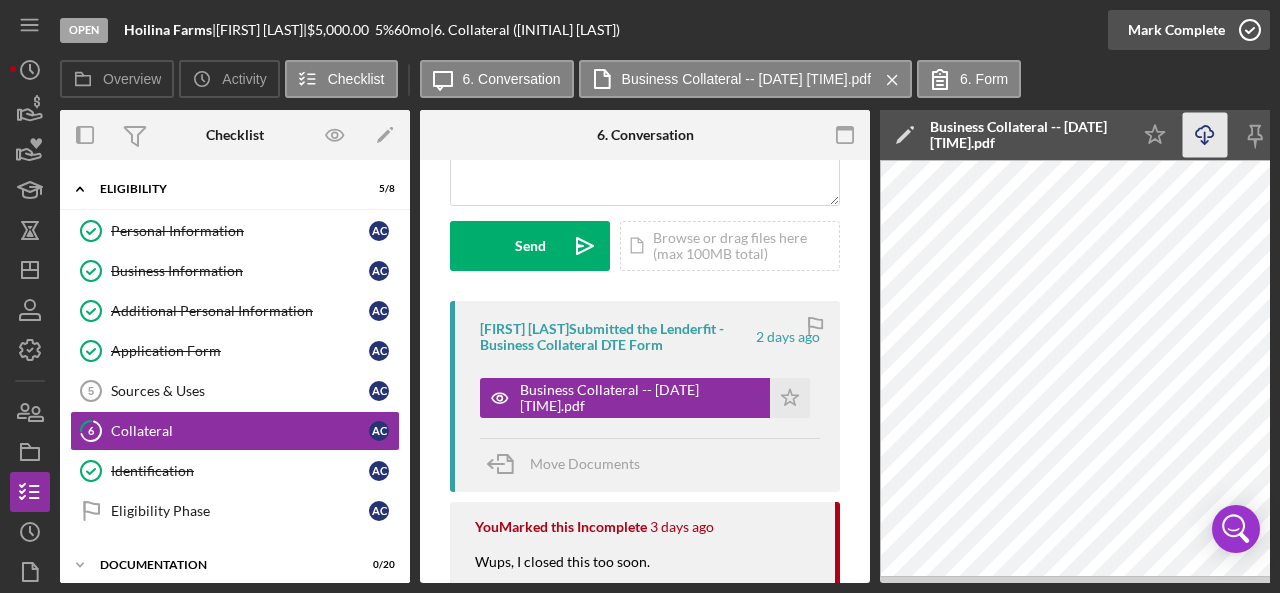 click 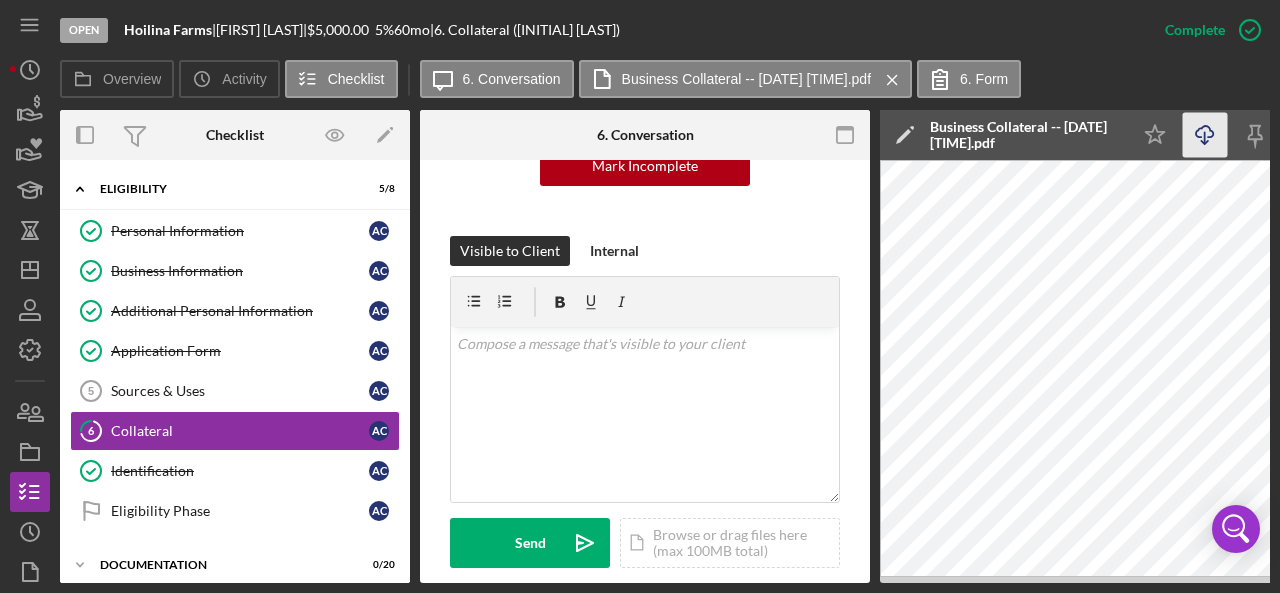 scroll, scrollTop: 548, scrollLeft: 0, axis: vertical 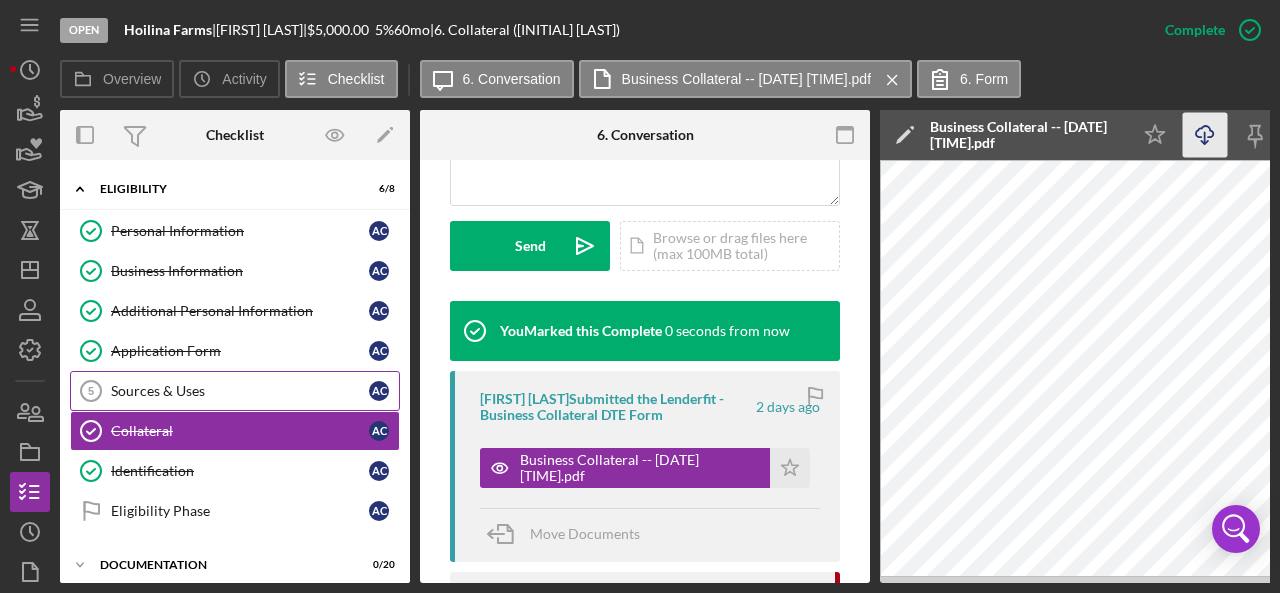 click on "Sources & Uses" at bounding box center (240, 391) 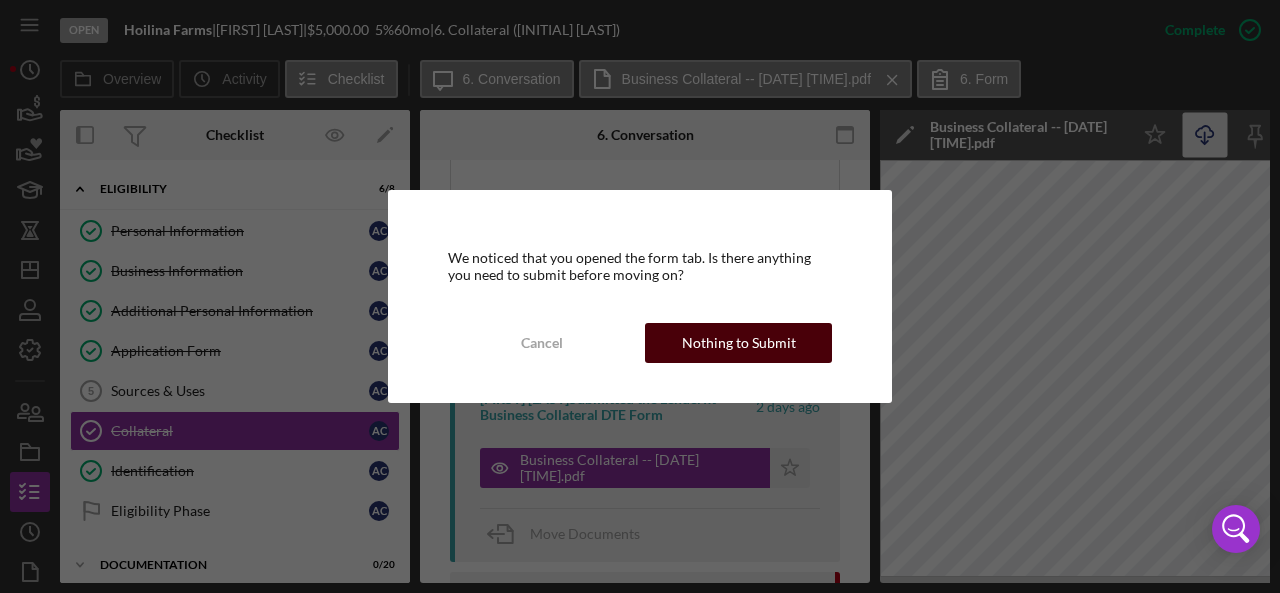 click on "Nothing to Submit" at bounding box center (739, 343) 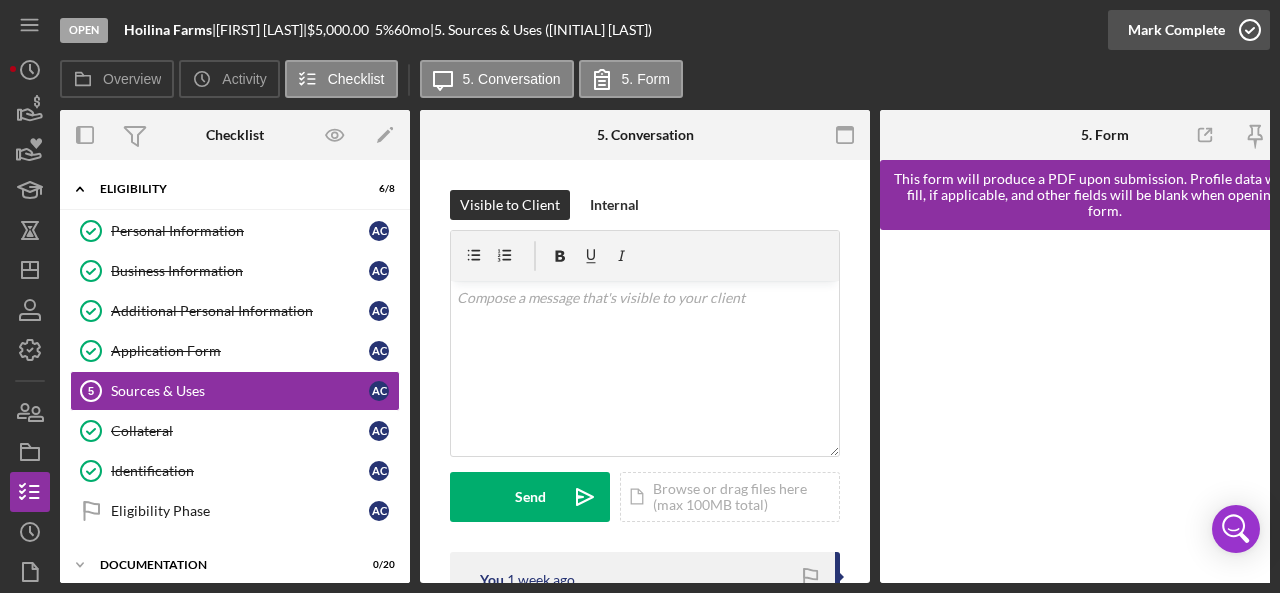click 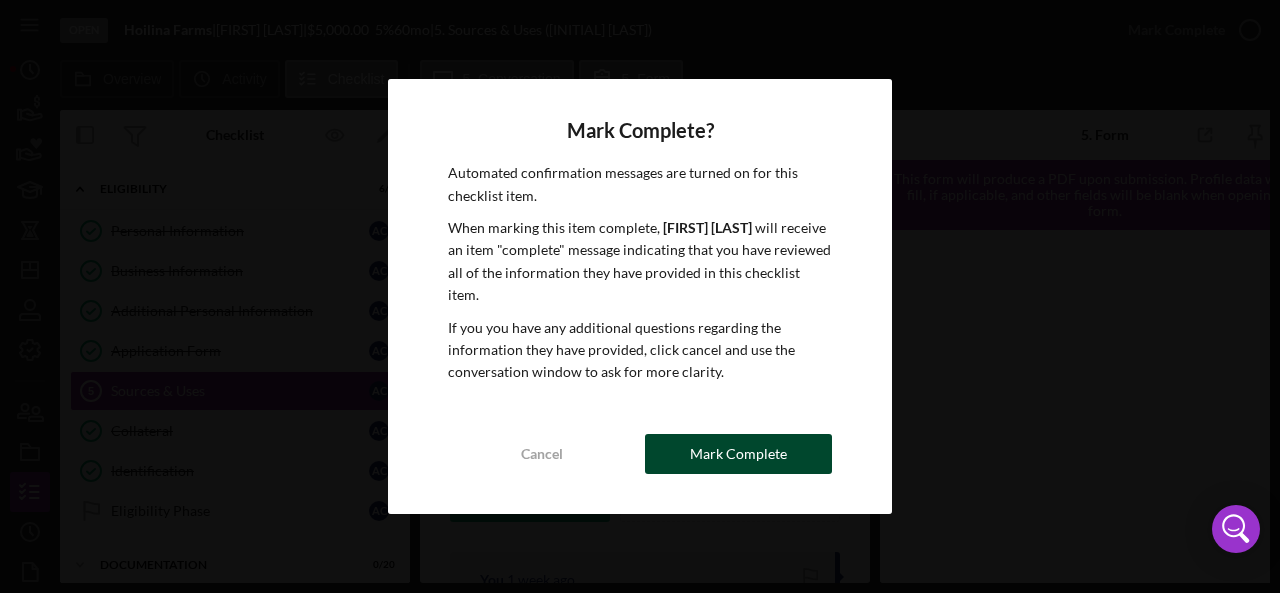 click on "Mark Complete" at bounding box center (738, 454) 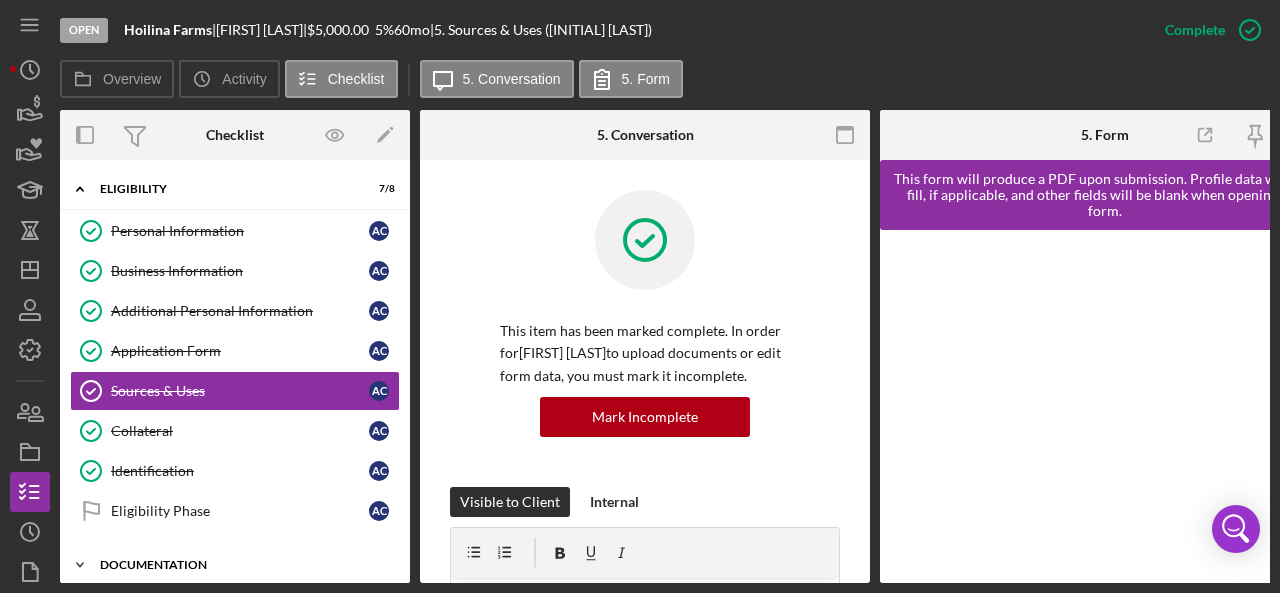 scroll, scrollTop: 103, scrollLeft: 0, axis: vertical 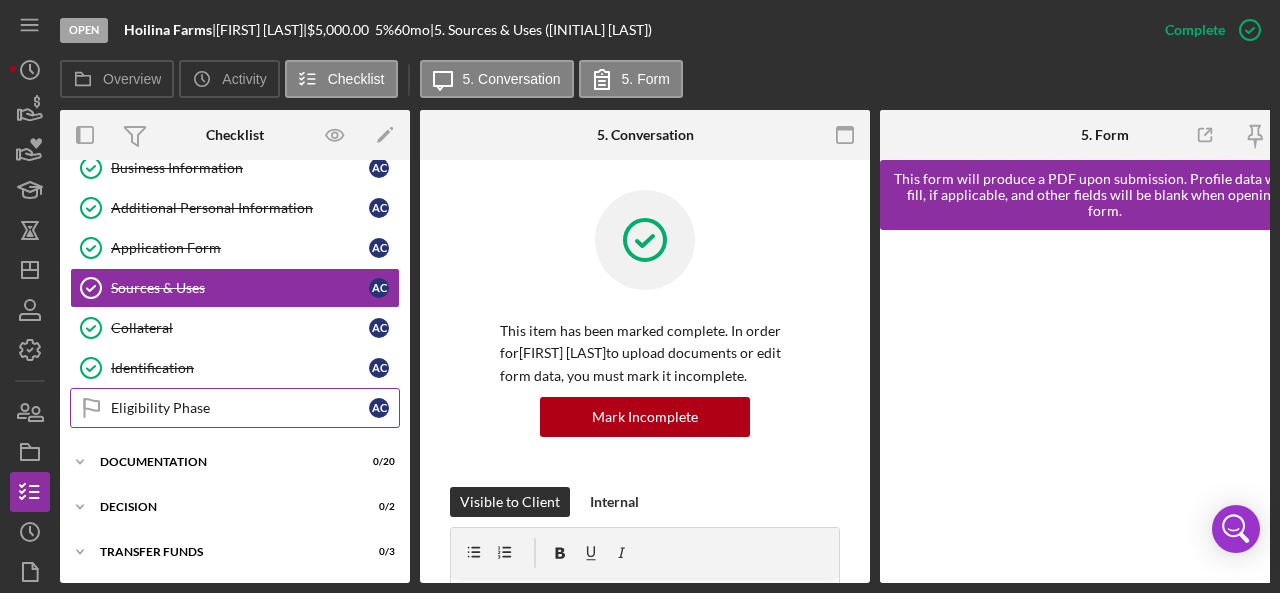 click on "Eligibility Phase Eligibility Phase A C" at bounding box center [235, 408] 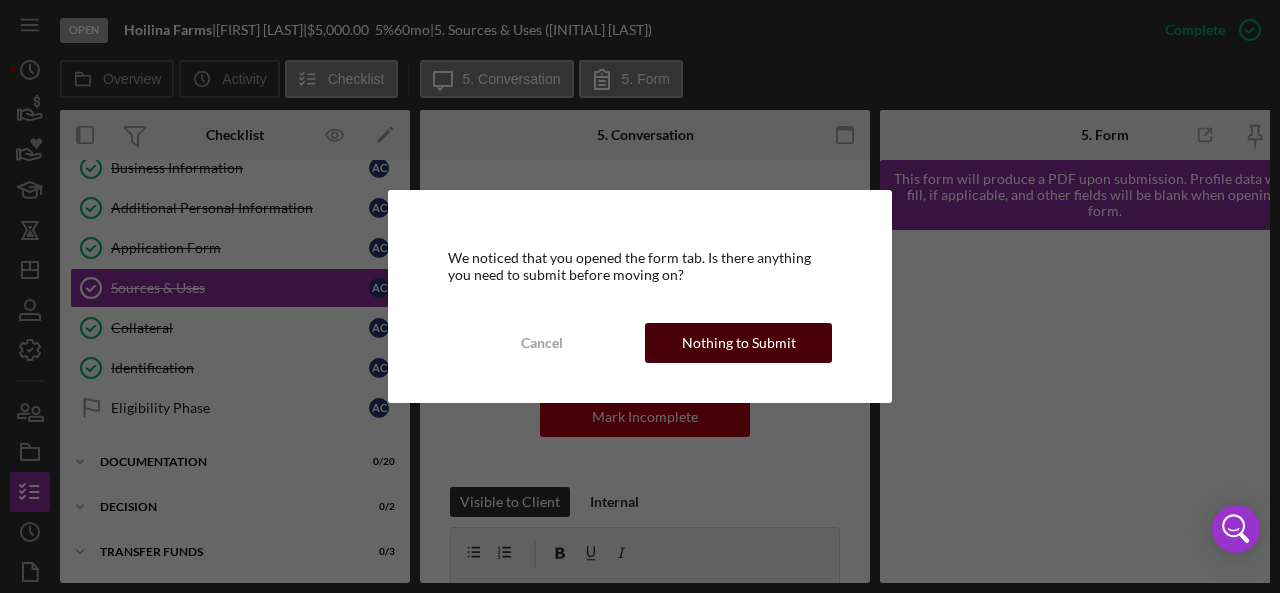 click on "Nothing to Submit" at bounding box center (739, 343) 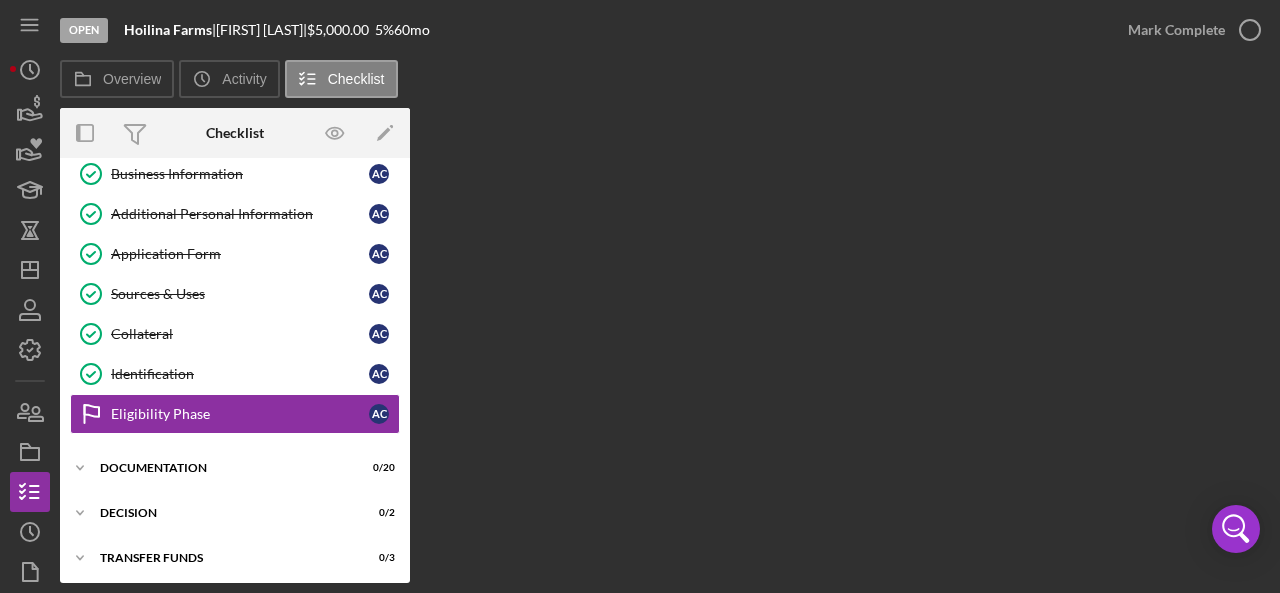 scroll, scrollTop: 97, scrollLeft: 0, axis: vertical 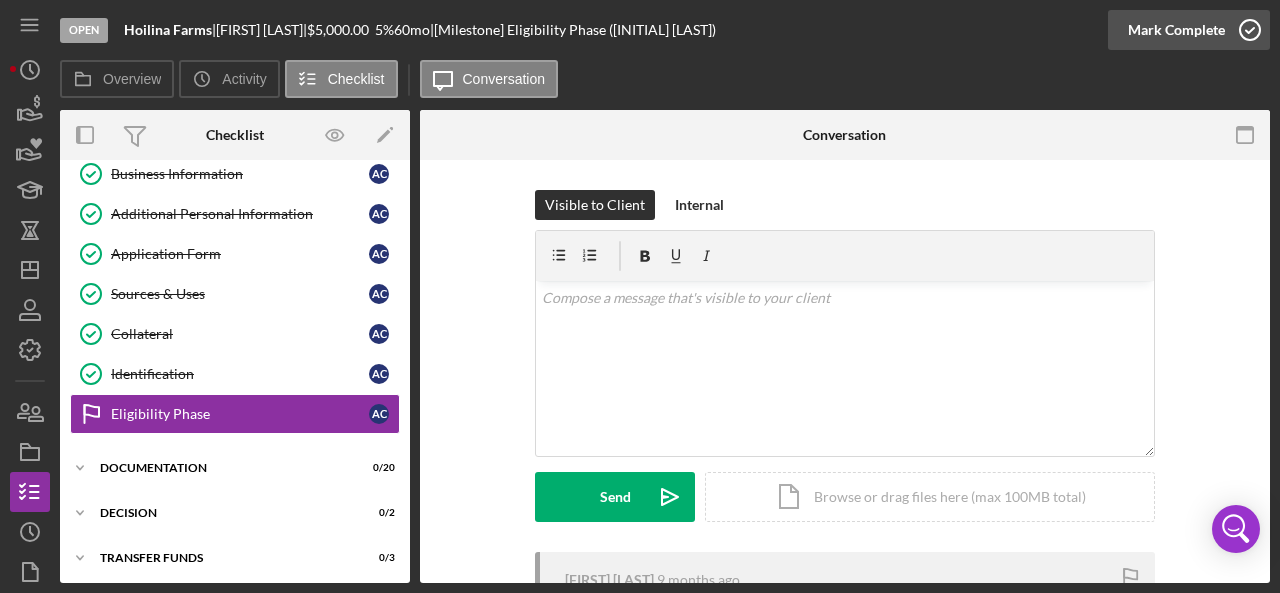 click 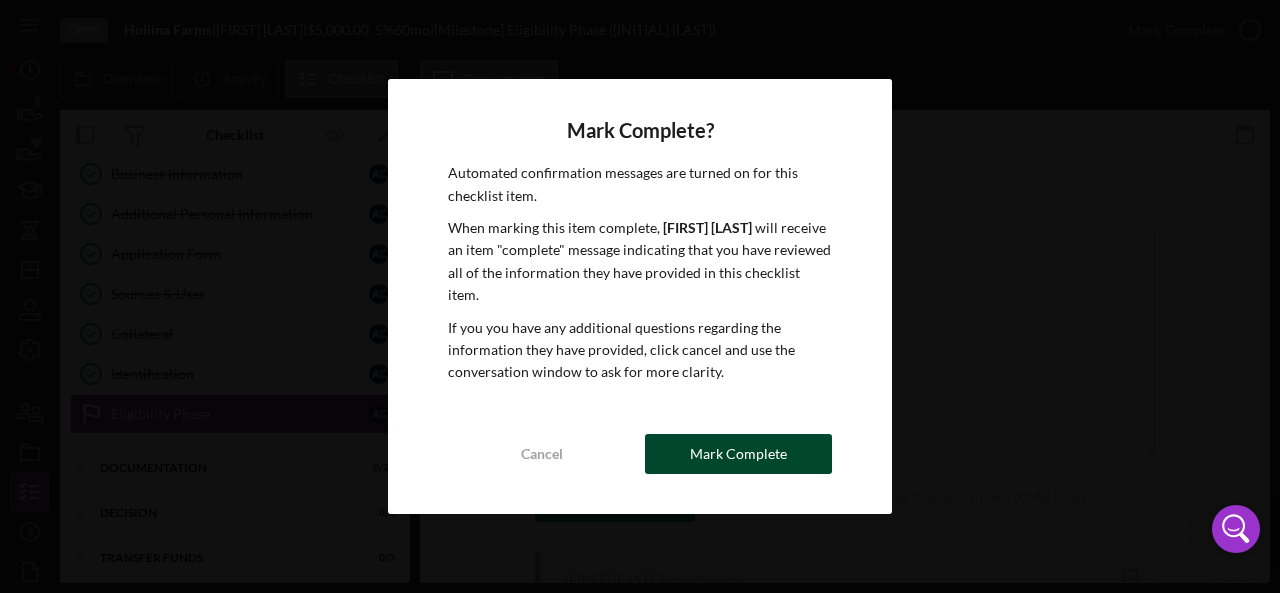 click on "Mark Complete" at bounding box center (738, 454) 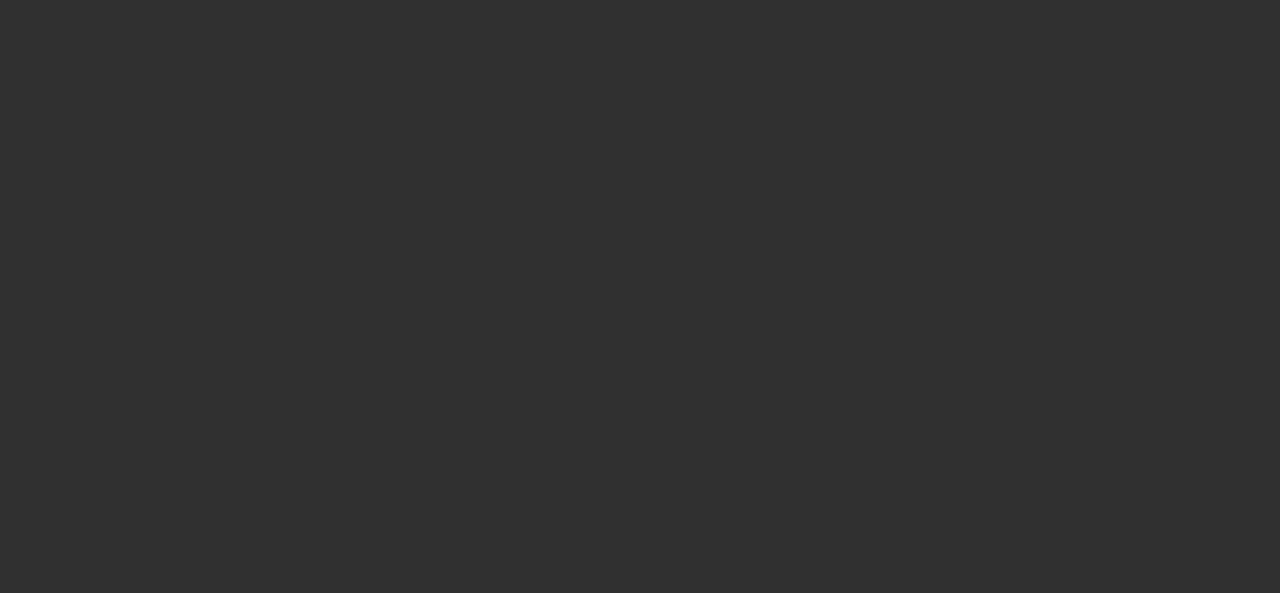scroll, scrollTop: 0, scrollLeft: 0, axis: both 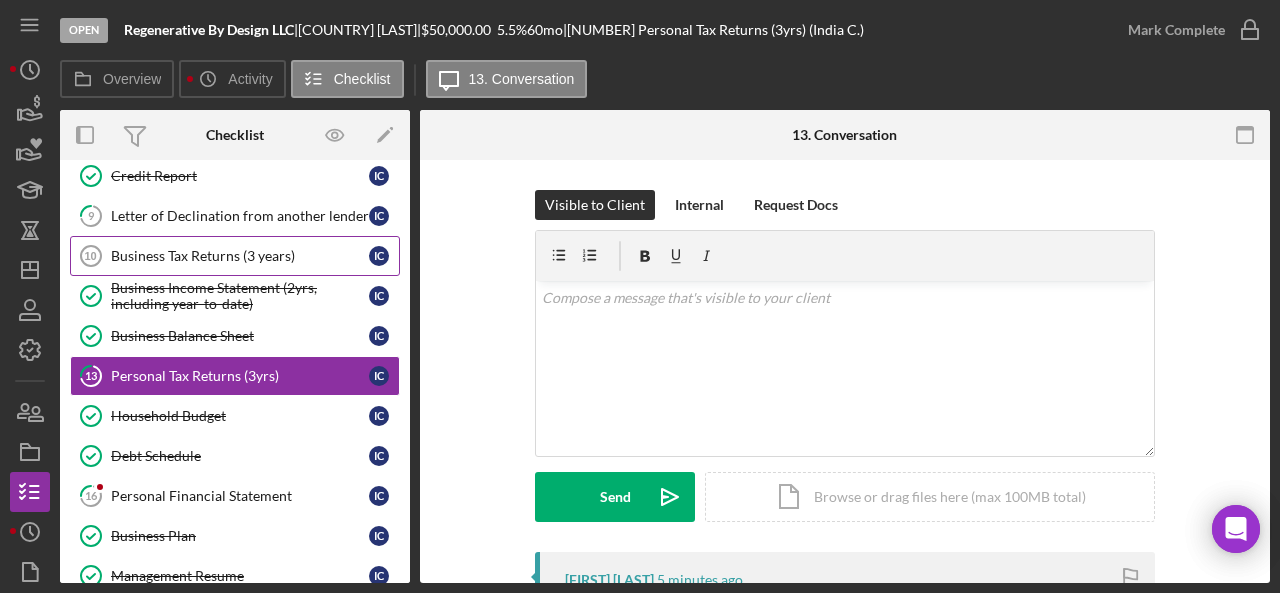 click on "Business Tax Returns (3 years)" at bounding box center (240, 256) 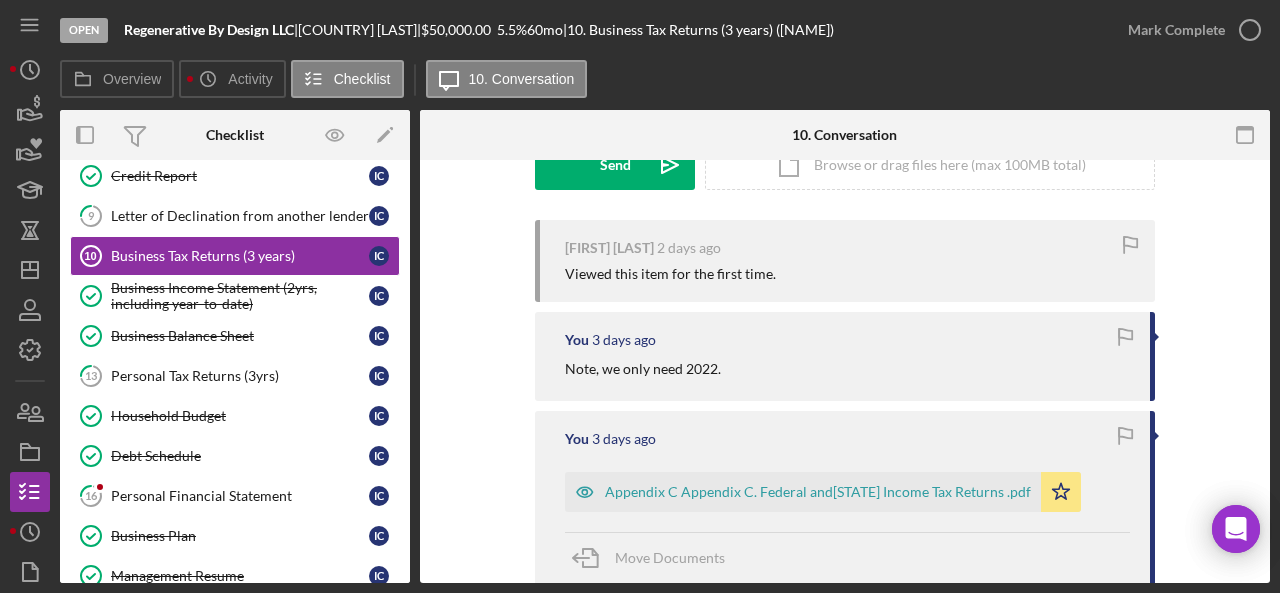 scroll, scrollTop: 320, scrollLeft: 0, axis: vertical 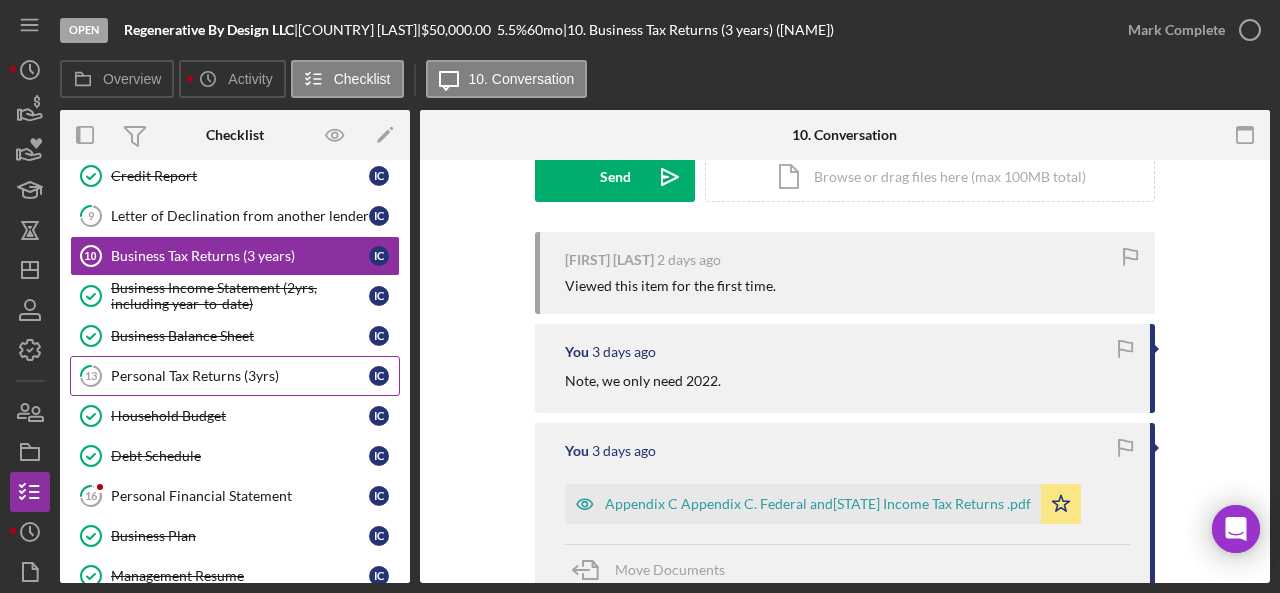 click on "Personal Tax Returns (3yrs)" at bounding box center [240, 376] 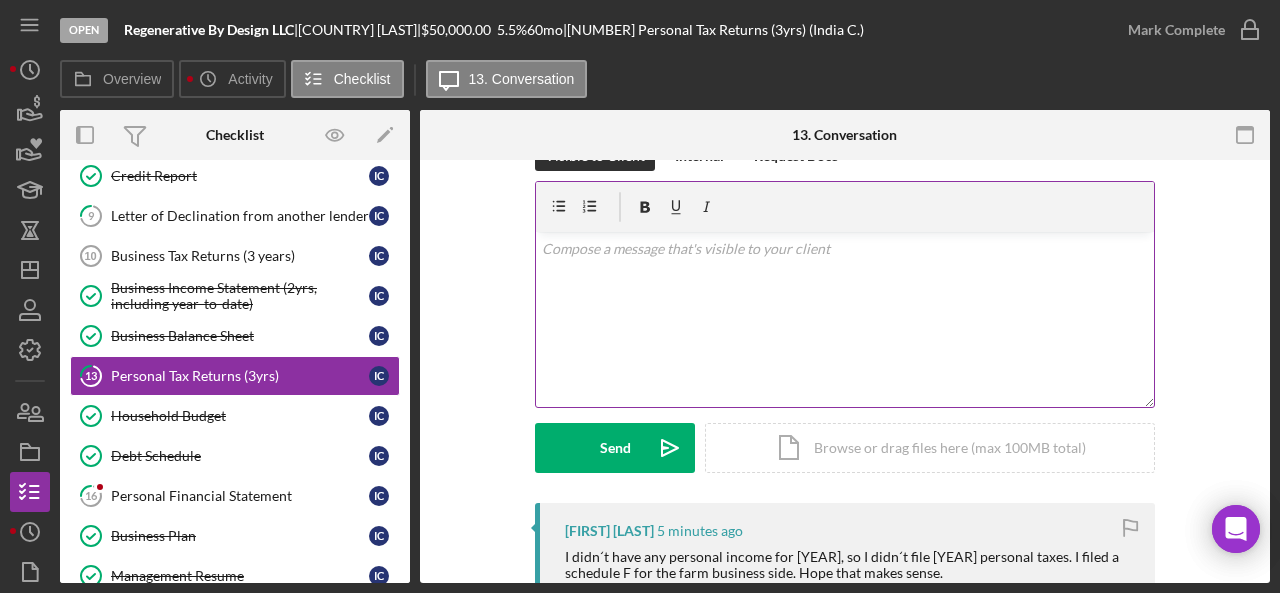 scroll, scrollTop: 48, scrollLeft: 0, axis: vertical 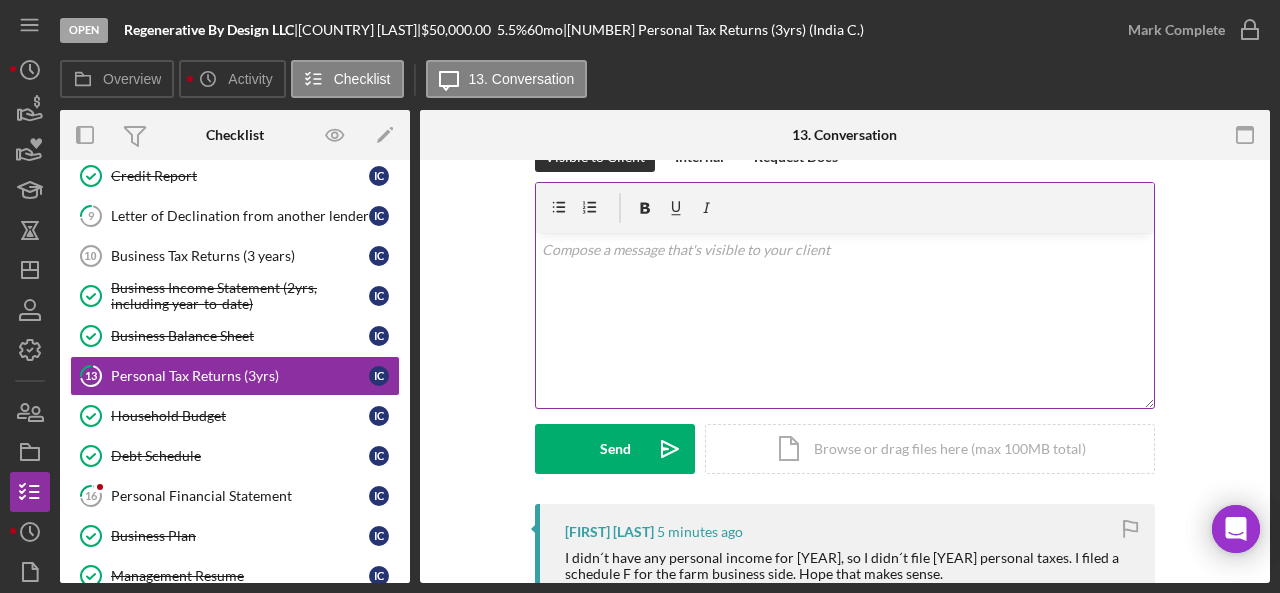click on "v Color teal Color pink Remove color Add row above Add row below Add column before Add column after Merge cells Split cells Remove column Remove row Remove table" at bounding box center (845, 320) 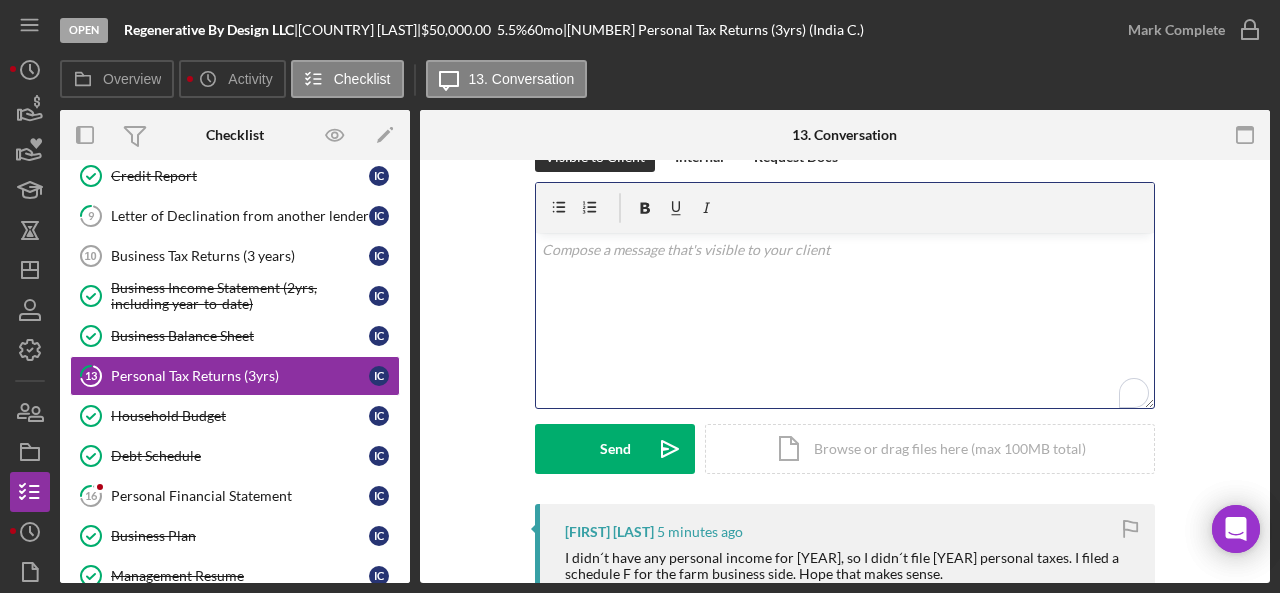 type 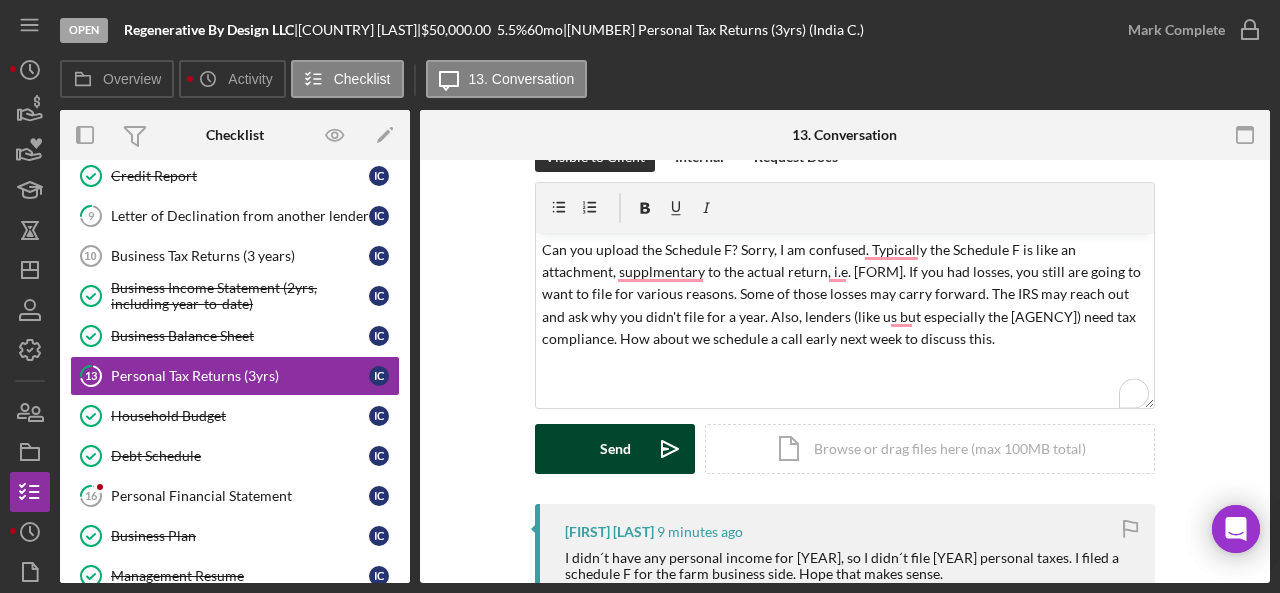 click on "Icon/icon-invite-send" 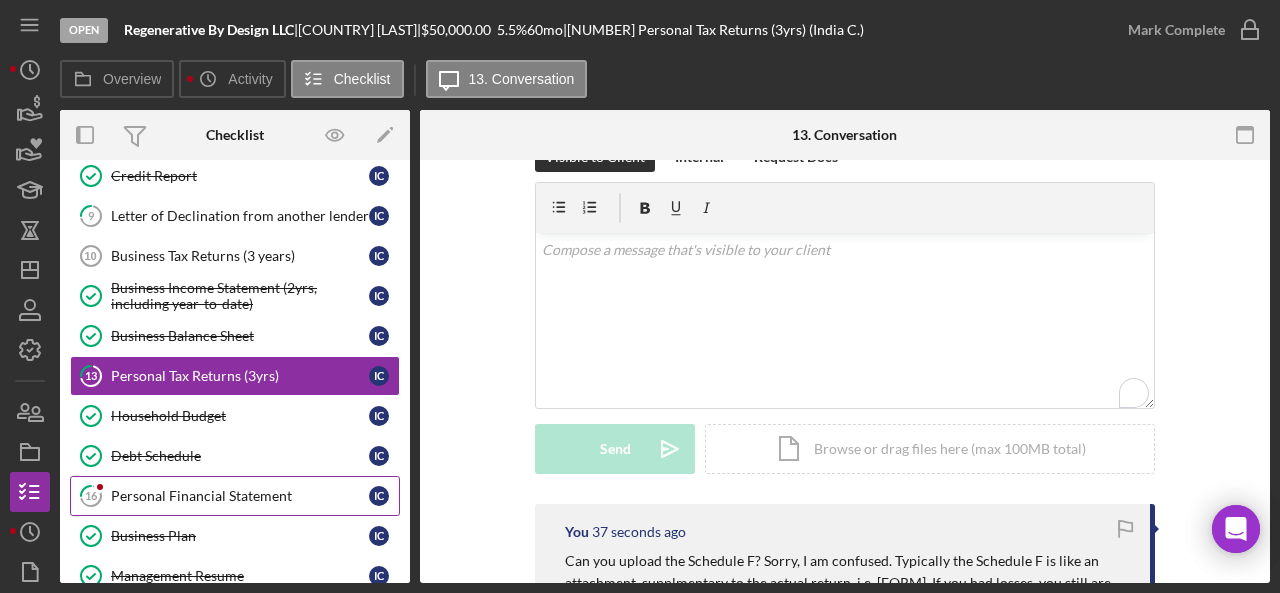 click on "Personal Financial Statement" at bounding box center [240, 496] 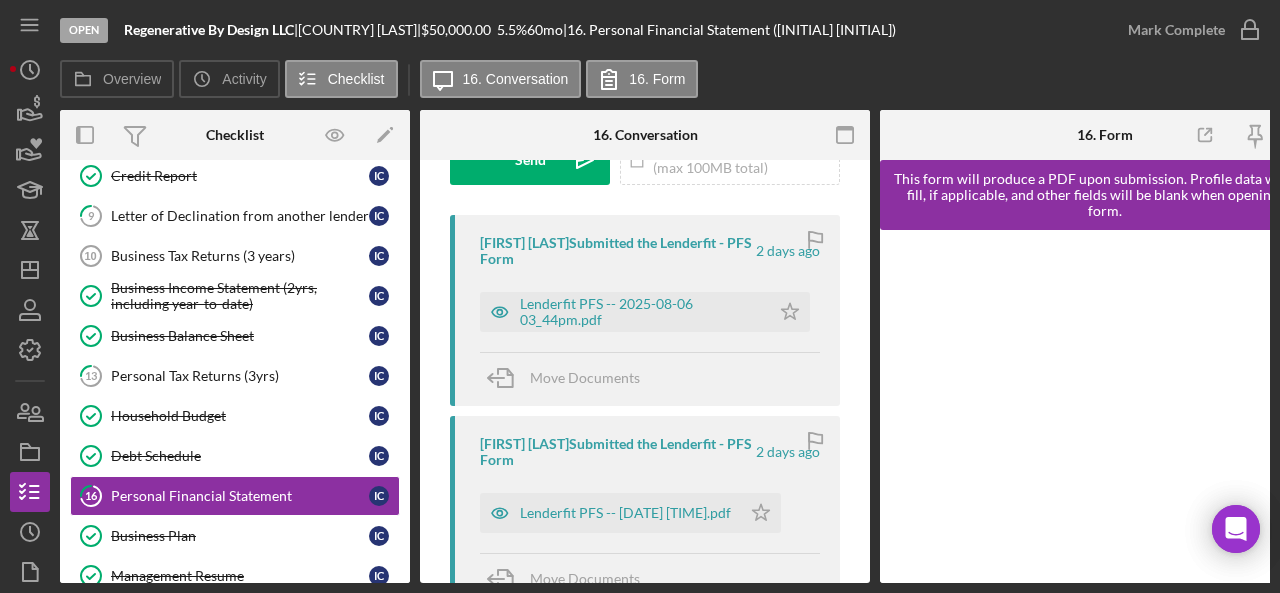 scroll, scrollTop: 346, scrollLeft: 0, axis: vertical 